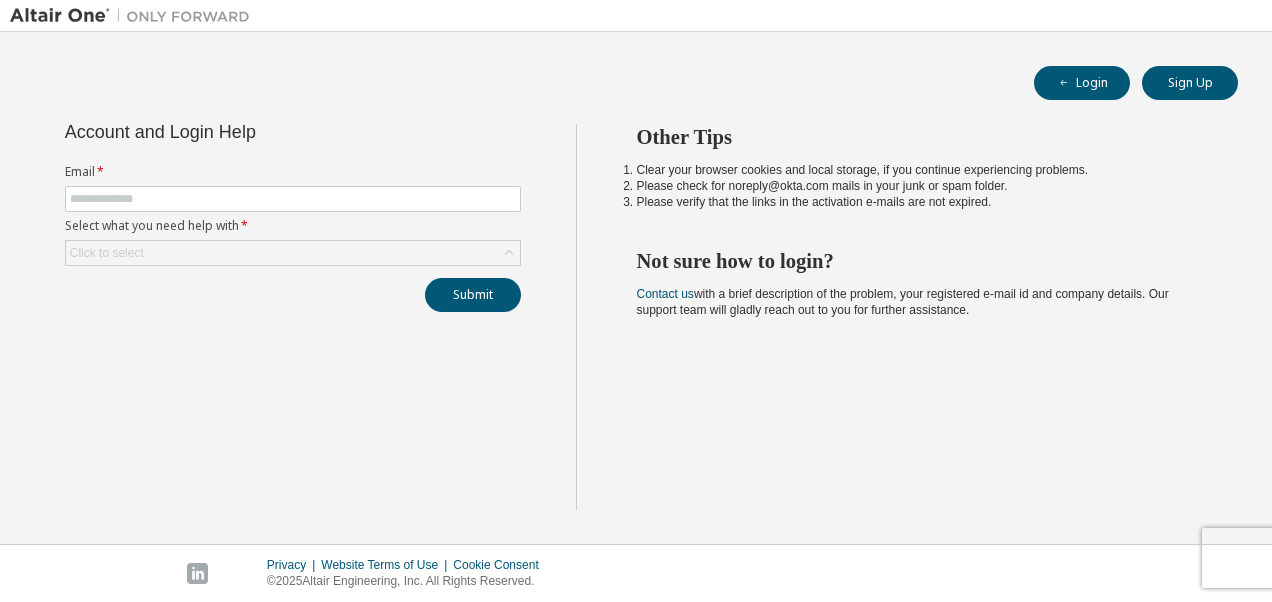 scroll, scrollTop: 0, scrollLeft: 0, axis: both 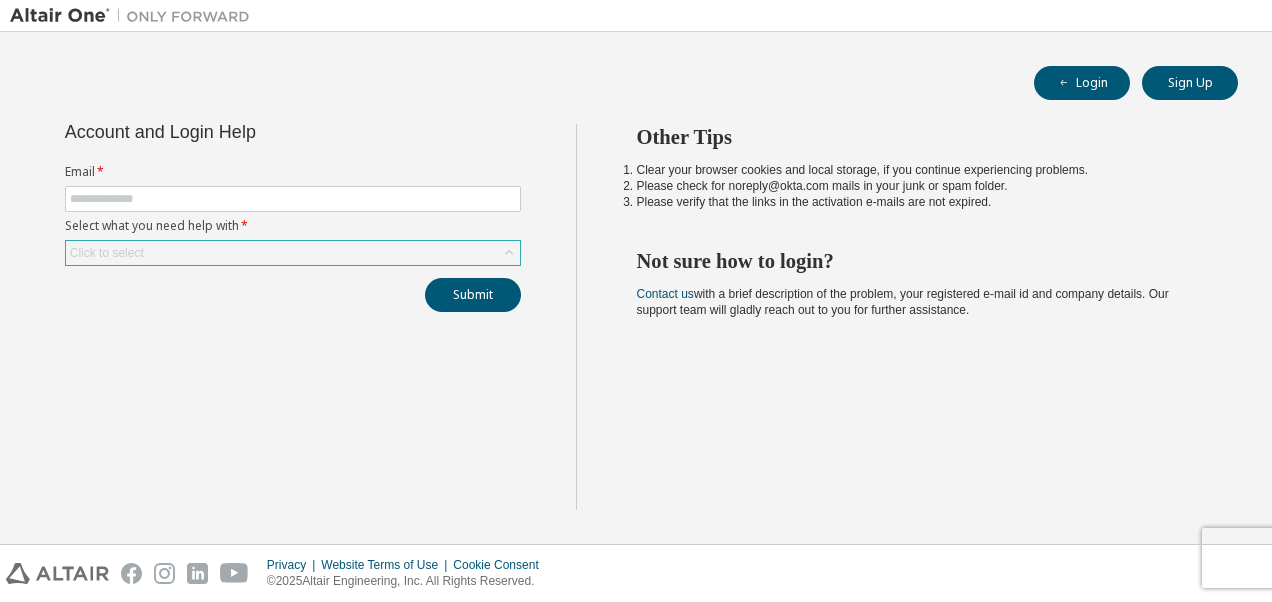 click on "Click to select" at bounding box center [293, 253] 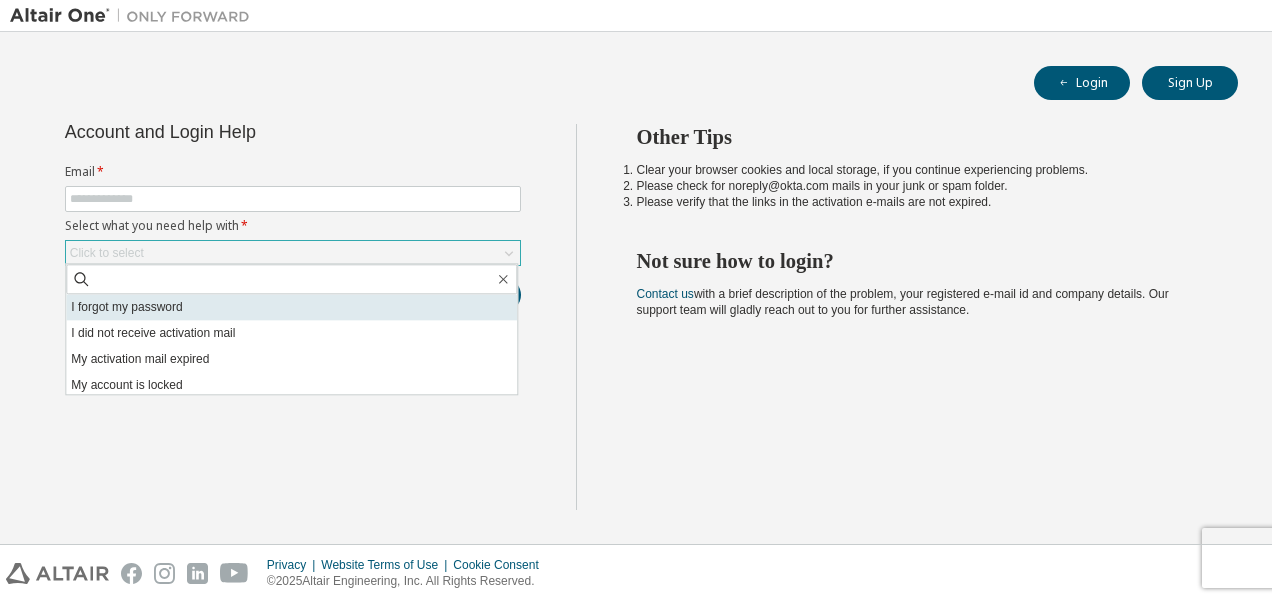 click on "I forgot my password" at bounding box center [291, 307] 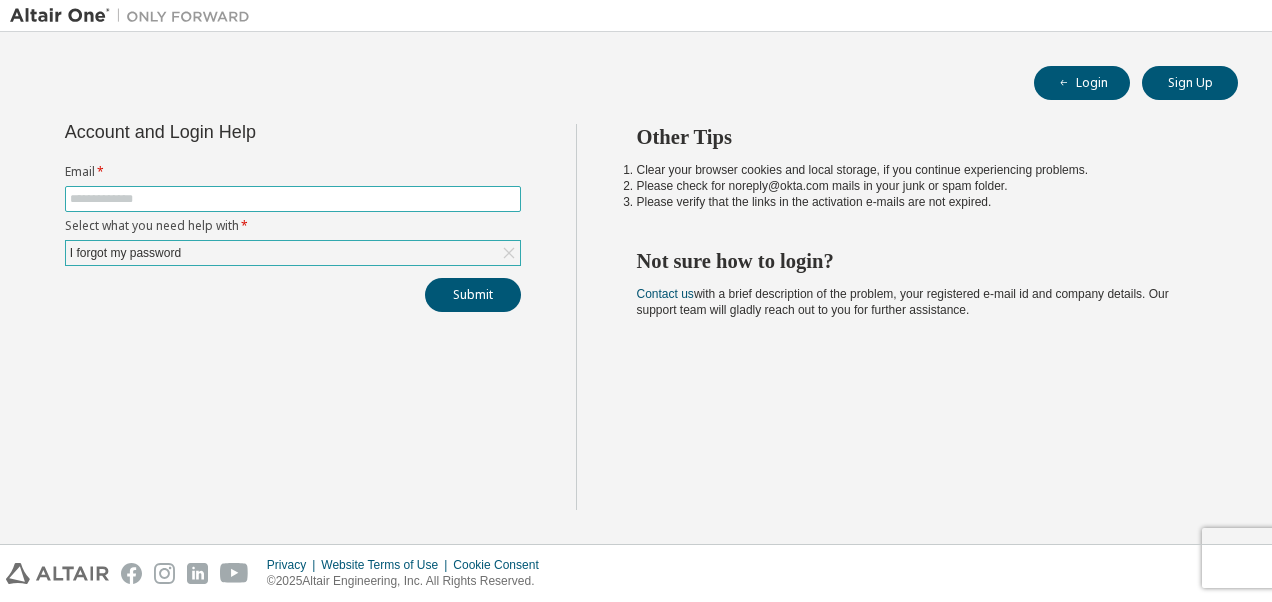click at bounding box center (293, 199) 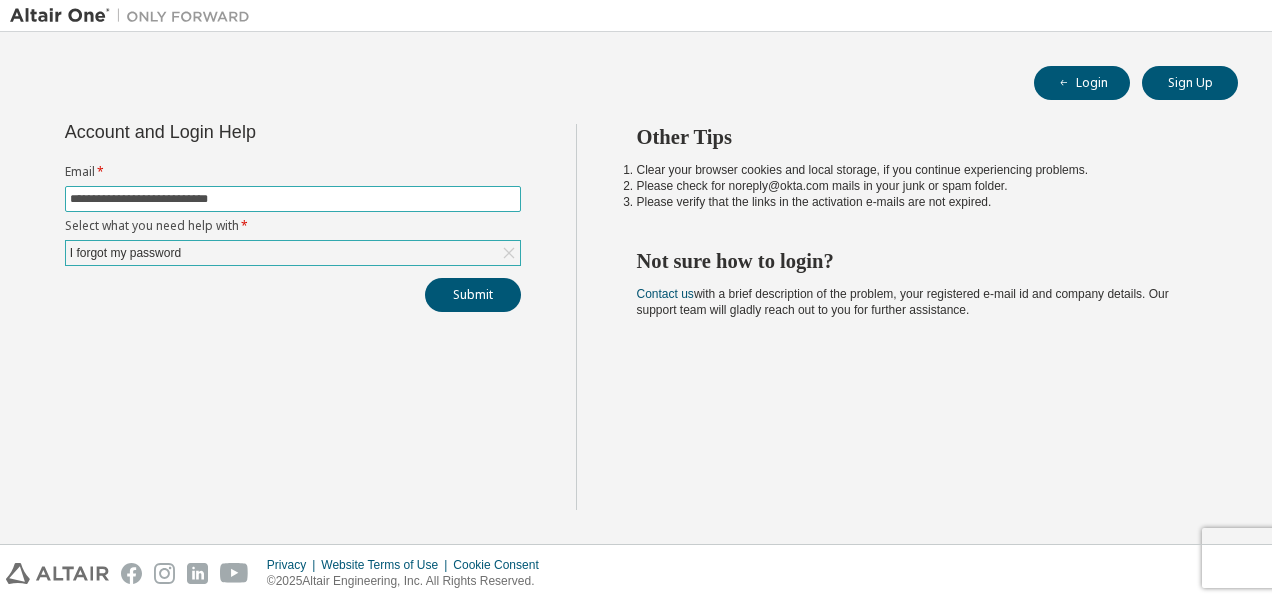 click on "**********" at bounding box center (293, 199) 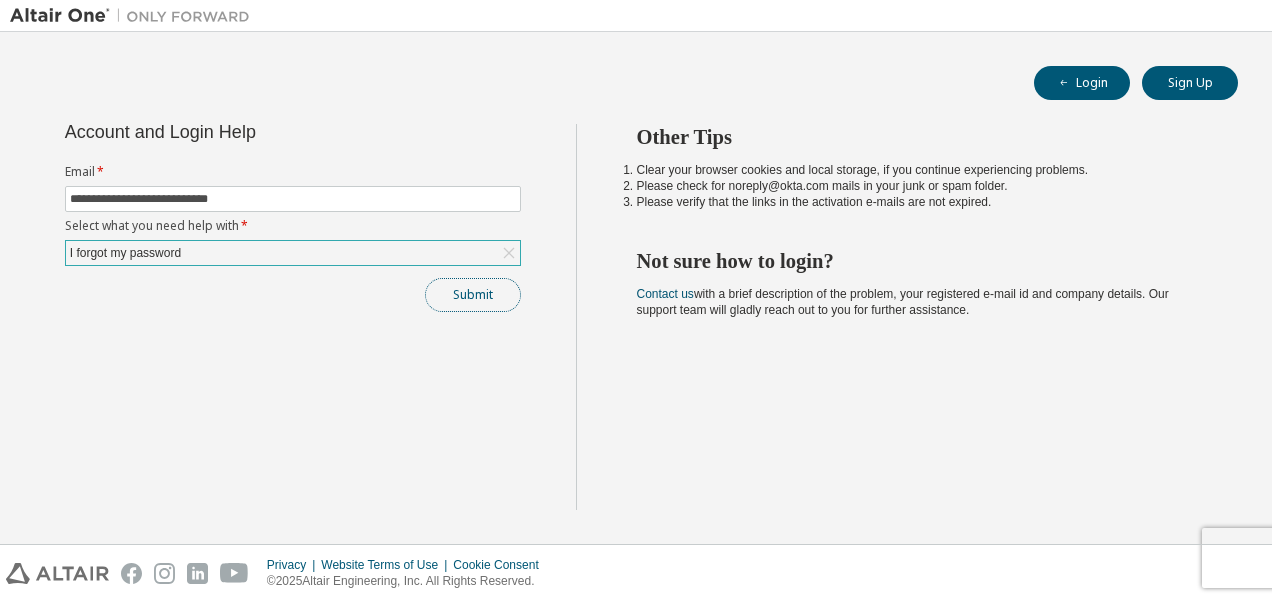 click on "Submit" at bounding box center [473, 295] 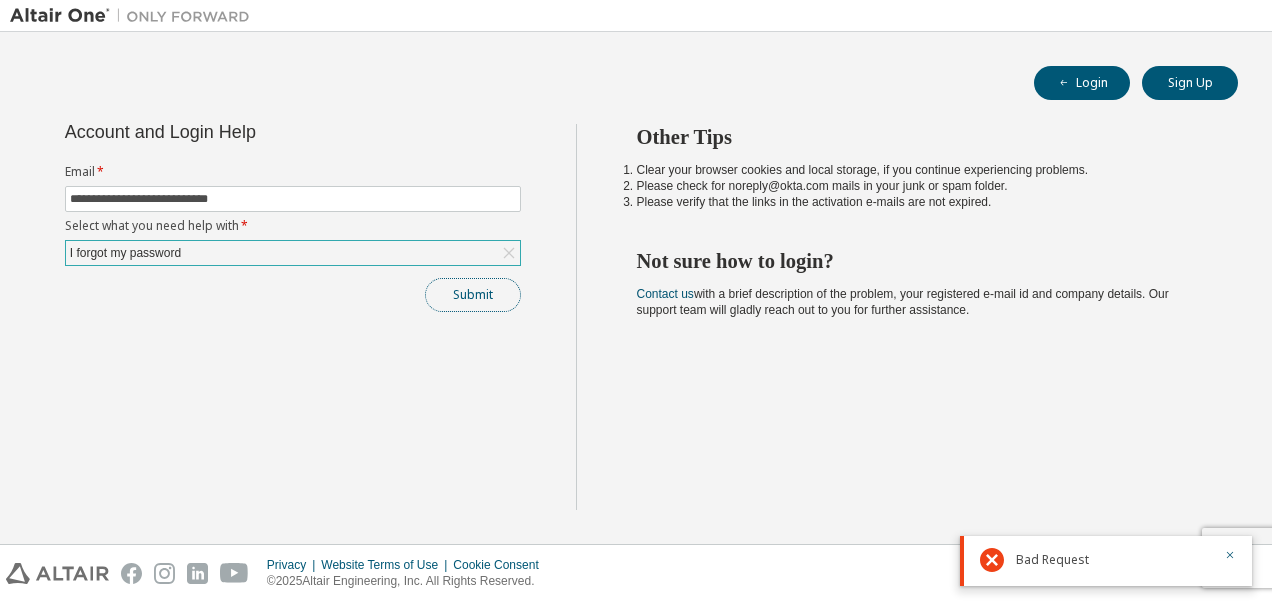 click on "Submit" at bounding box center [473, 295] 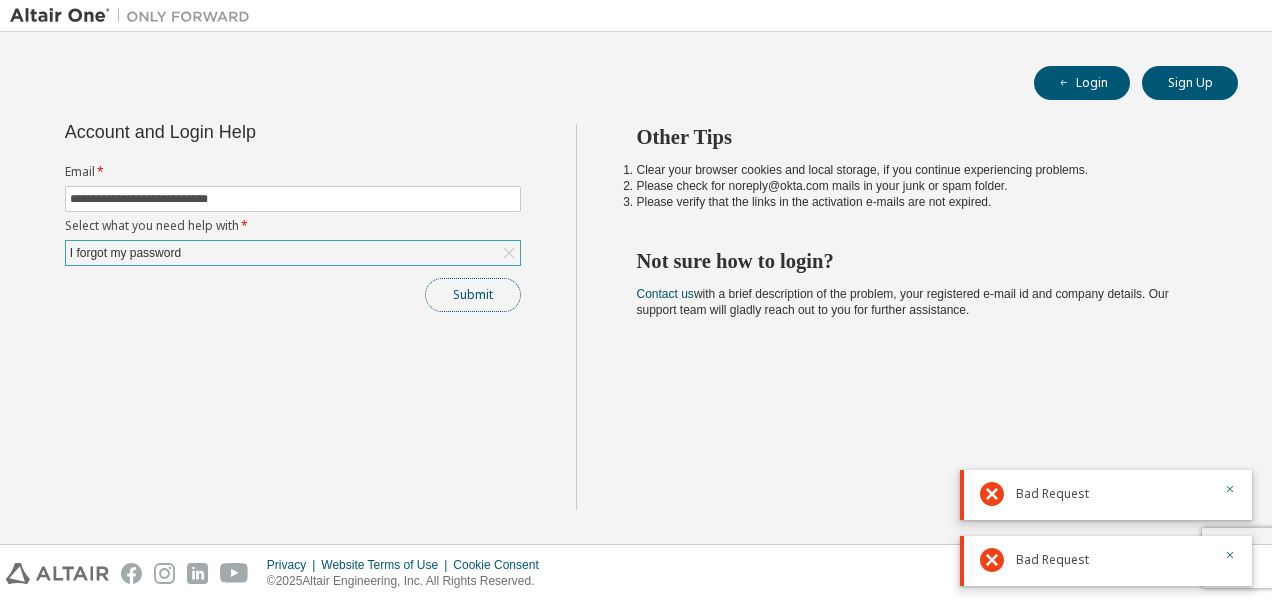click on "Submit" at bounding box center [473, 295] 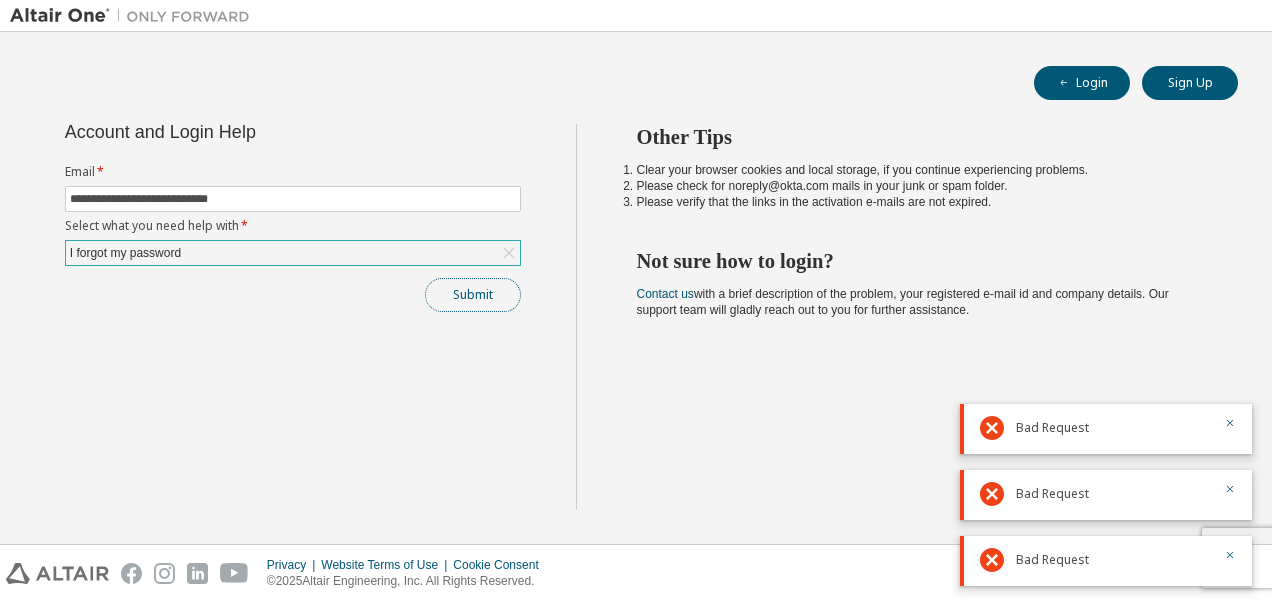 click on "Submit" at bounding box center (473, 295) 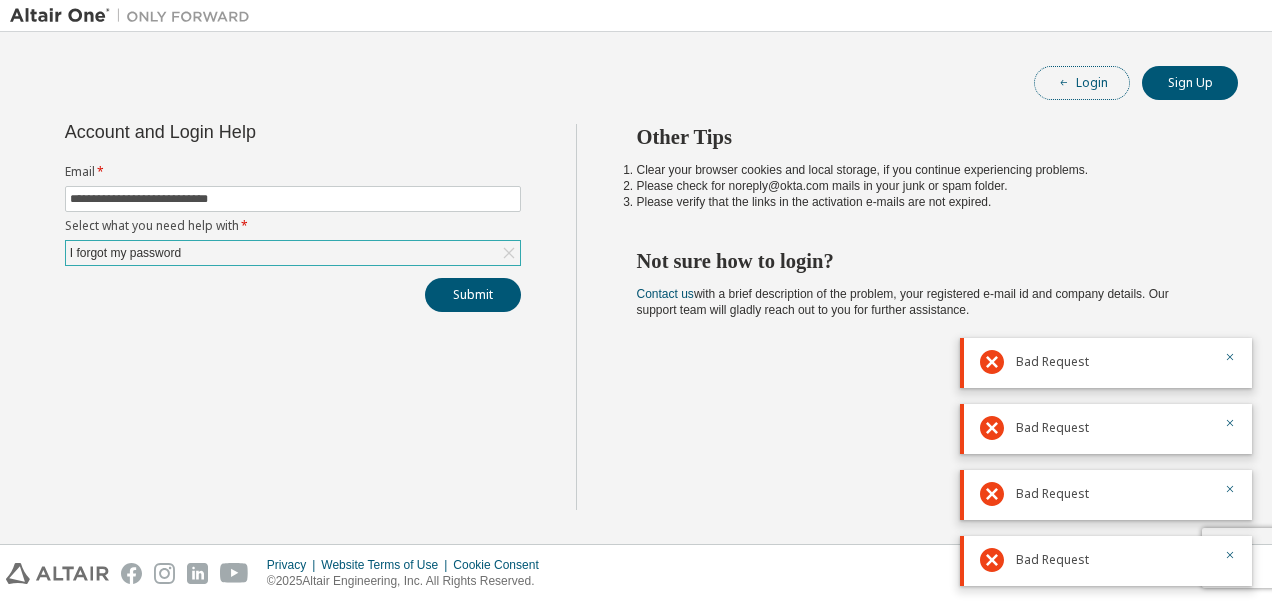 click on "Login" at bounding box center (1082, 83) 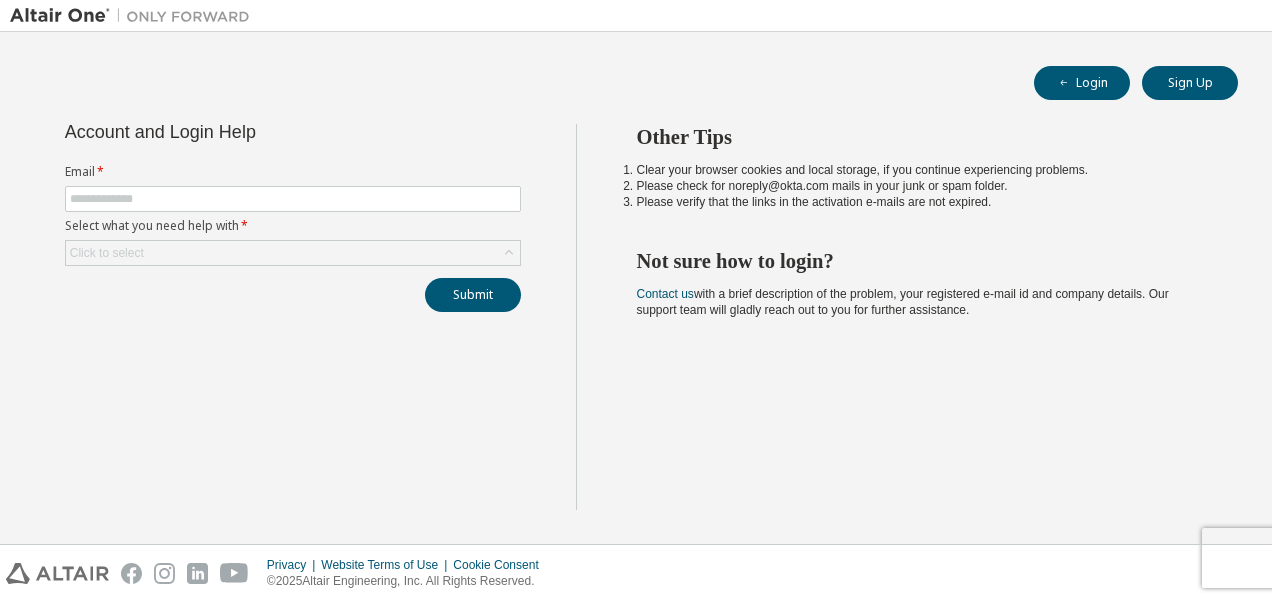 scroll, scrollTop: 0, scrollLeft: 0, axis: both 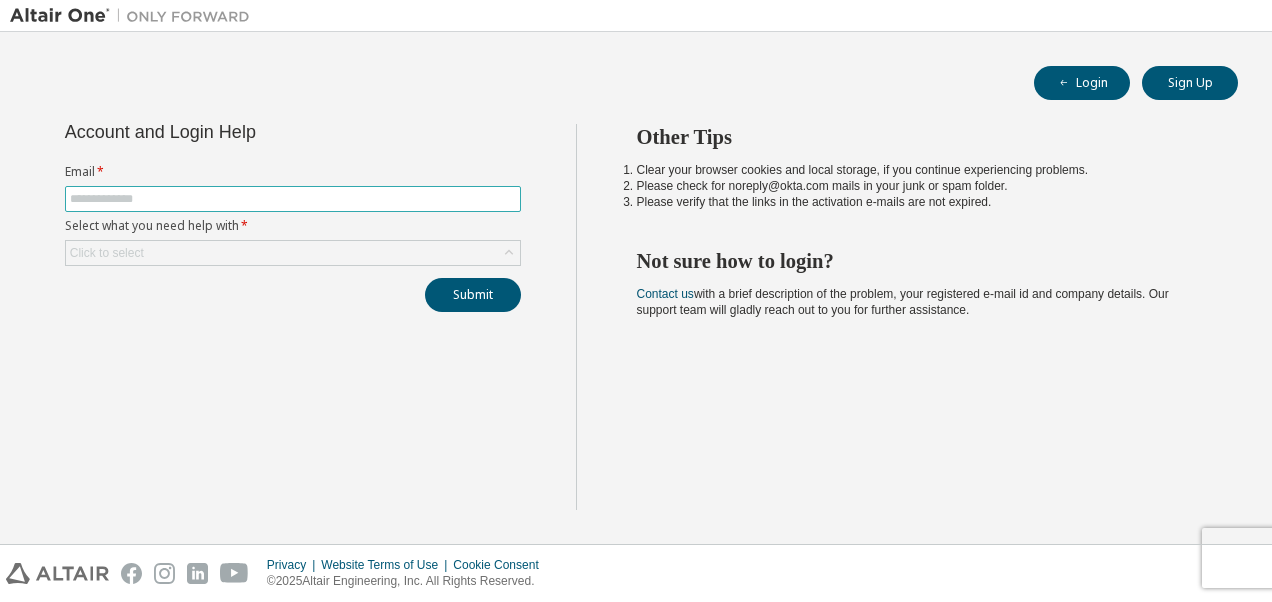 click at bounding box center (293, 199) 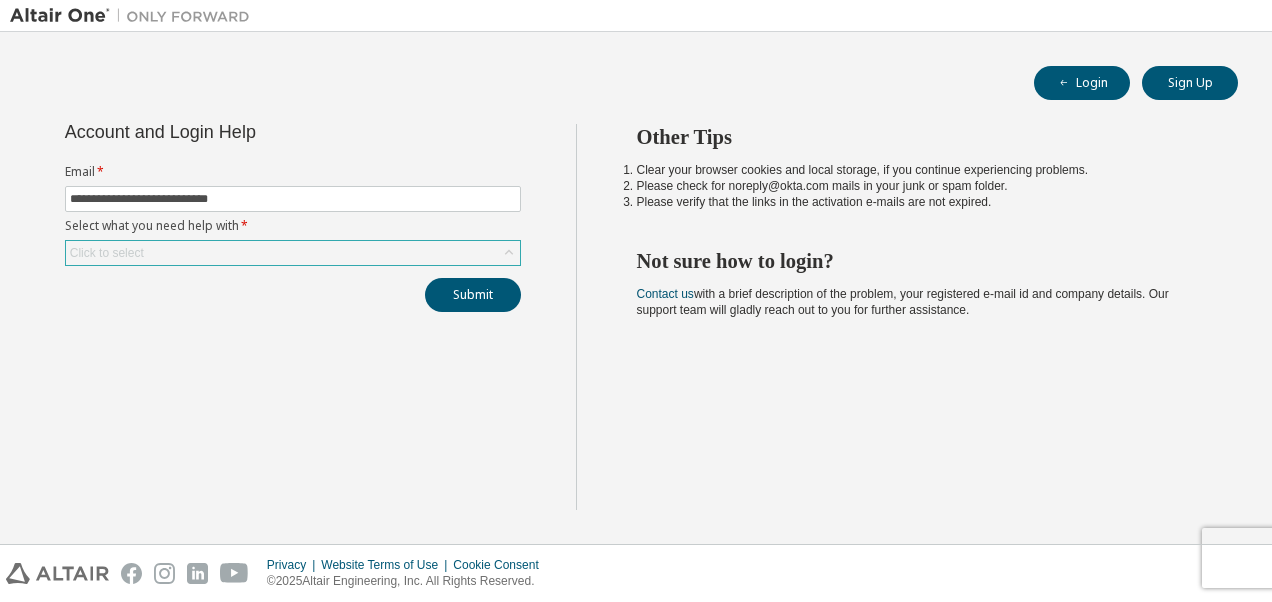 click on "Click to select" at bounding box center [293, 253] 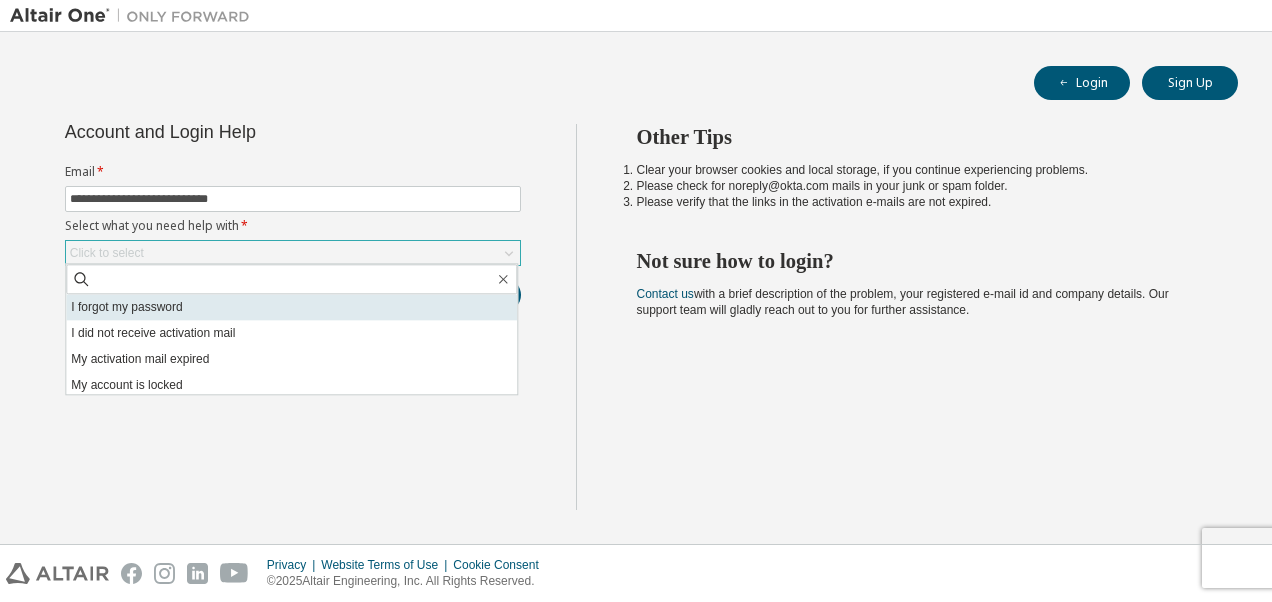 click on "I forgot my password" at bounding box center [291, 307] 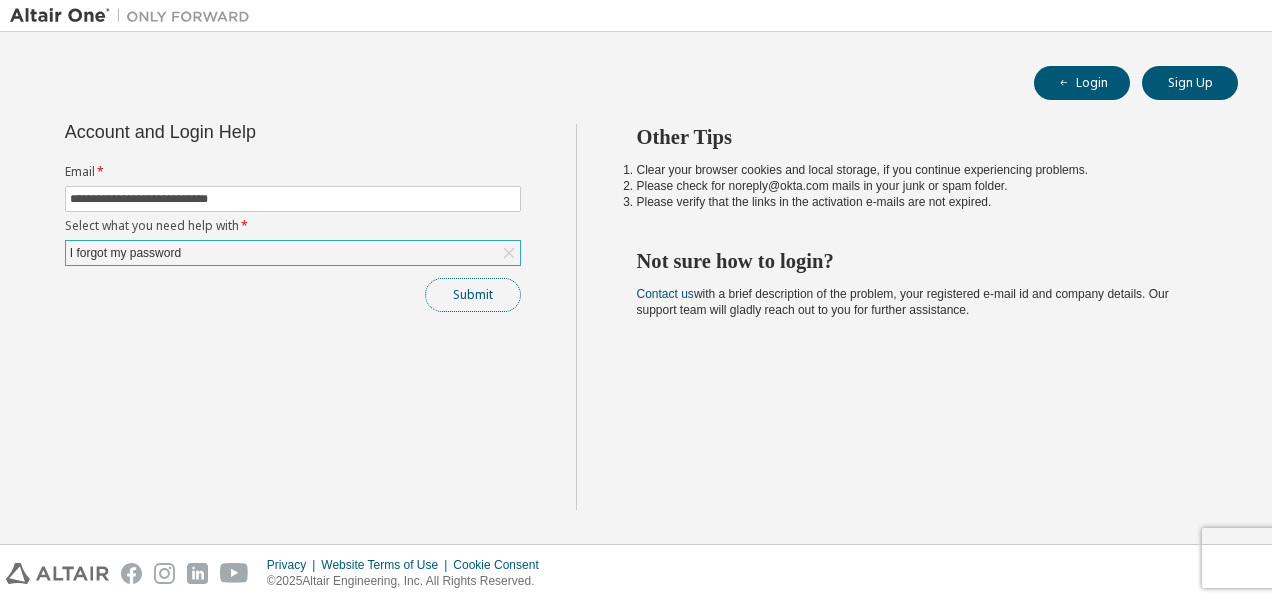 click on "Submit" at bounding box center (473, 295) 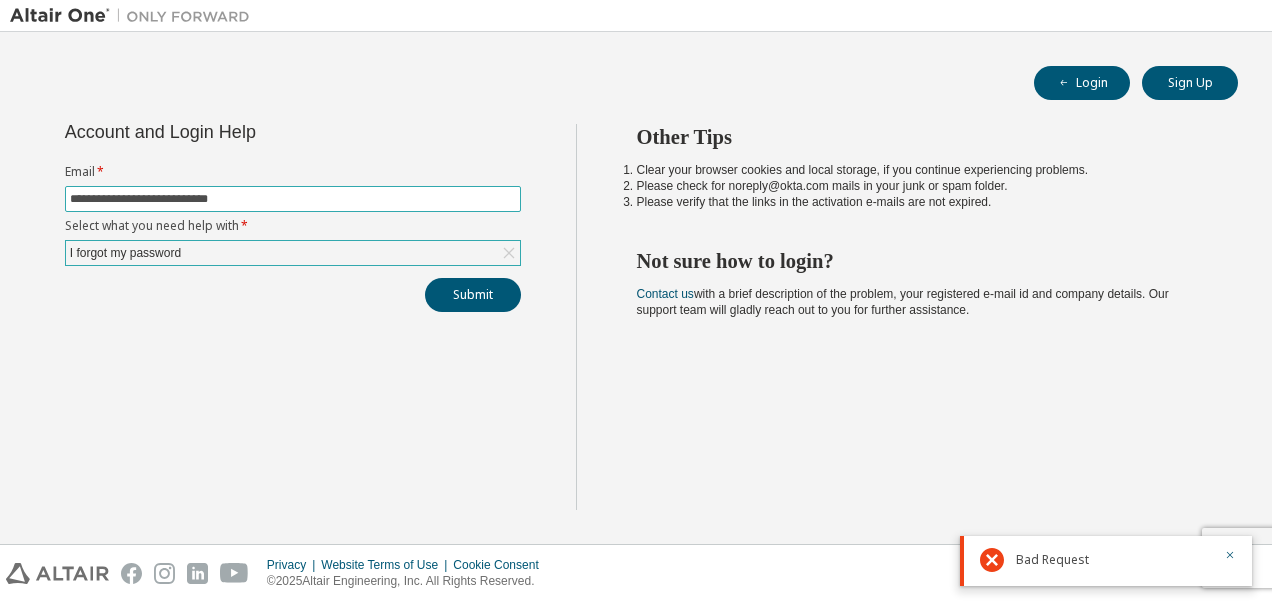 click on "**********" at bounding box center [293, 199] 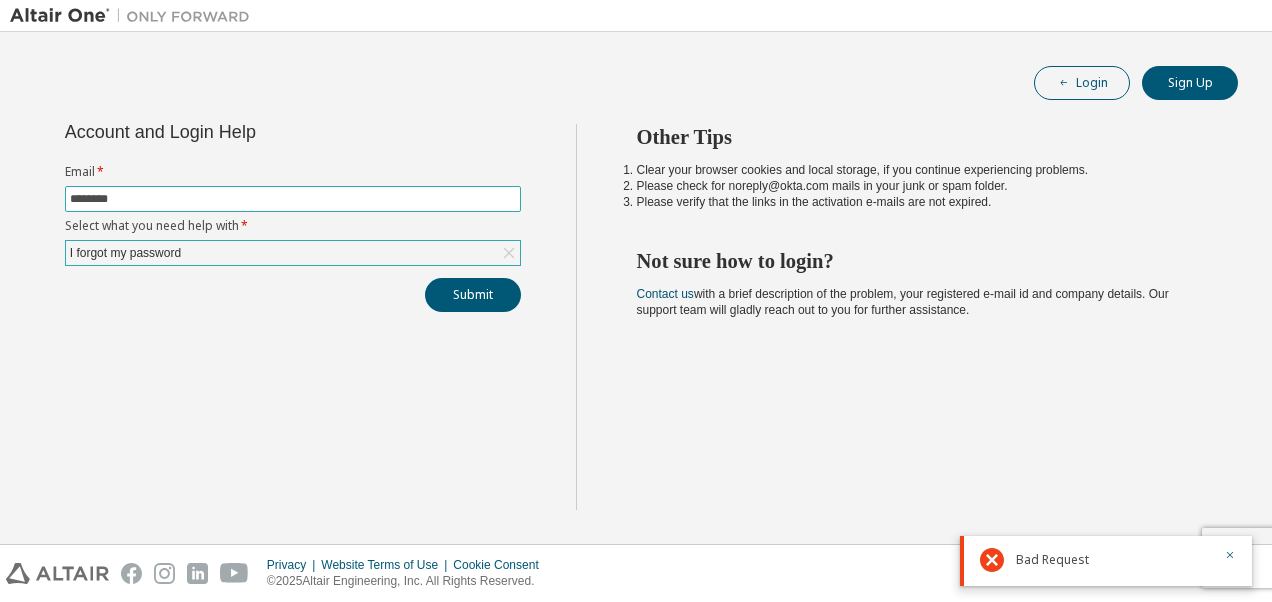 type on "********" 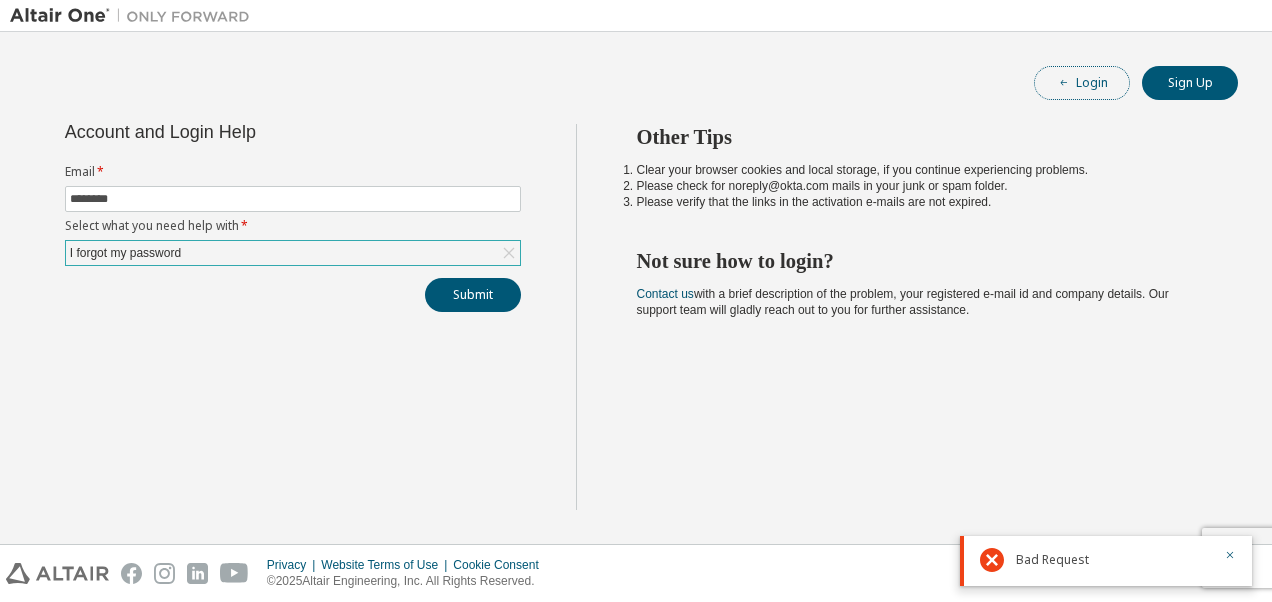 click on "Login" at bounding box center (1082, 83) 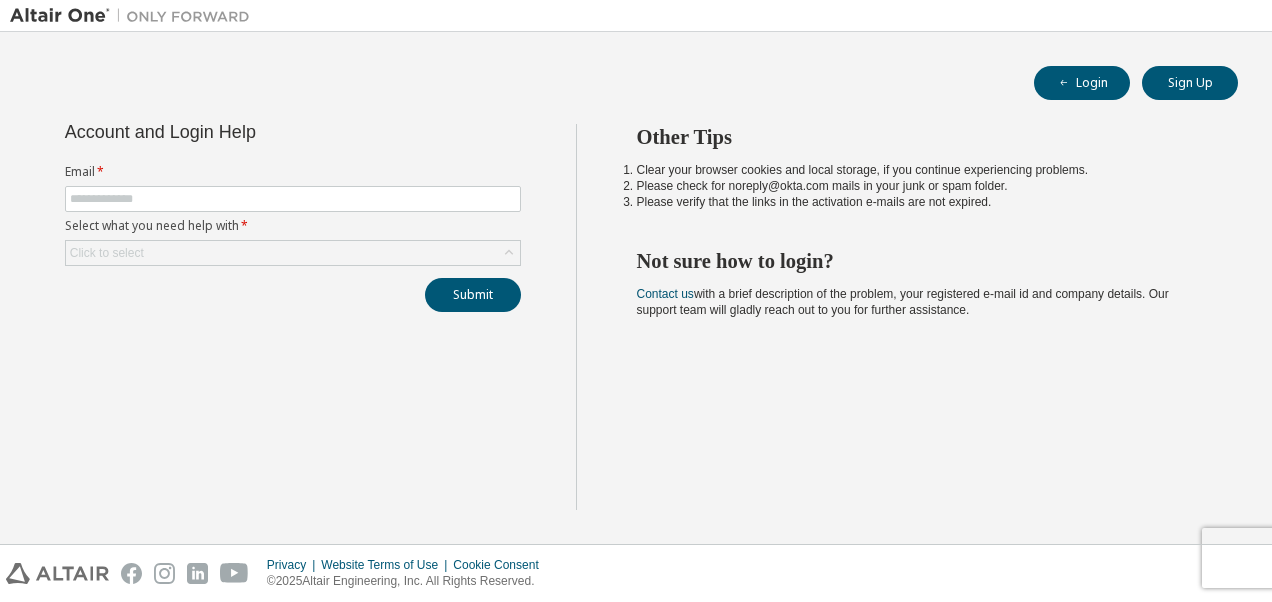 scroll, scrollTop: 0, scrollLeft: 0, axis: both 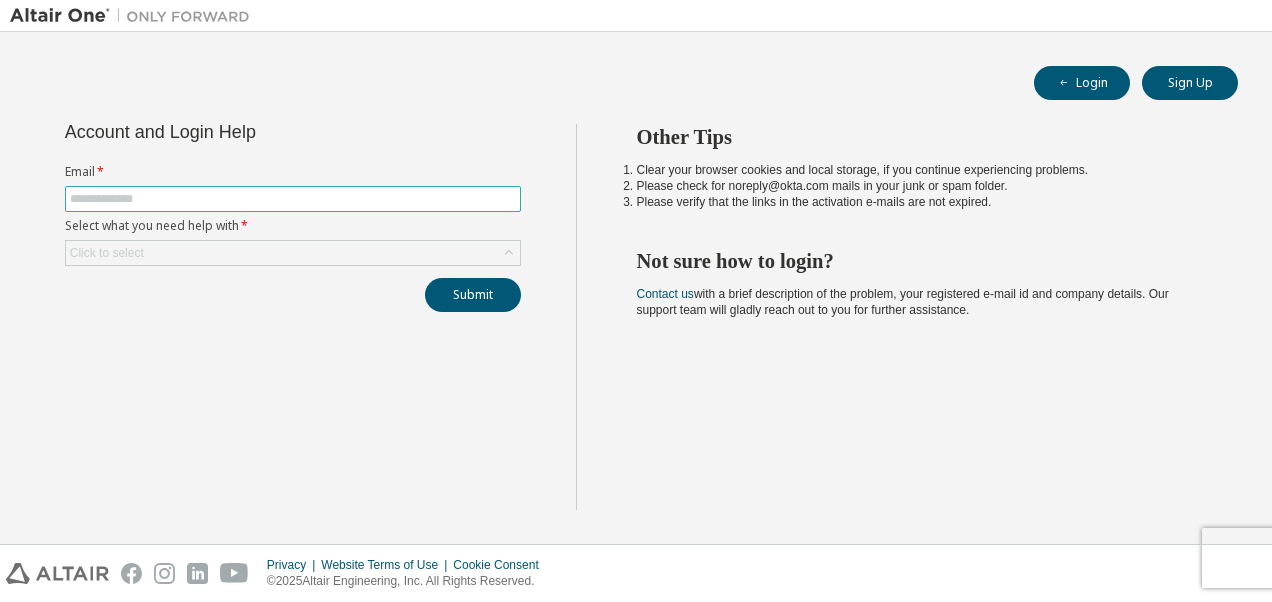 click at bounding box center [293, 199] 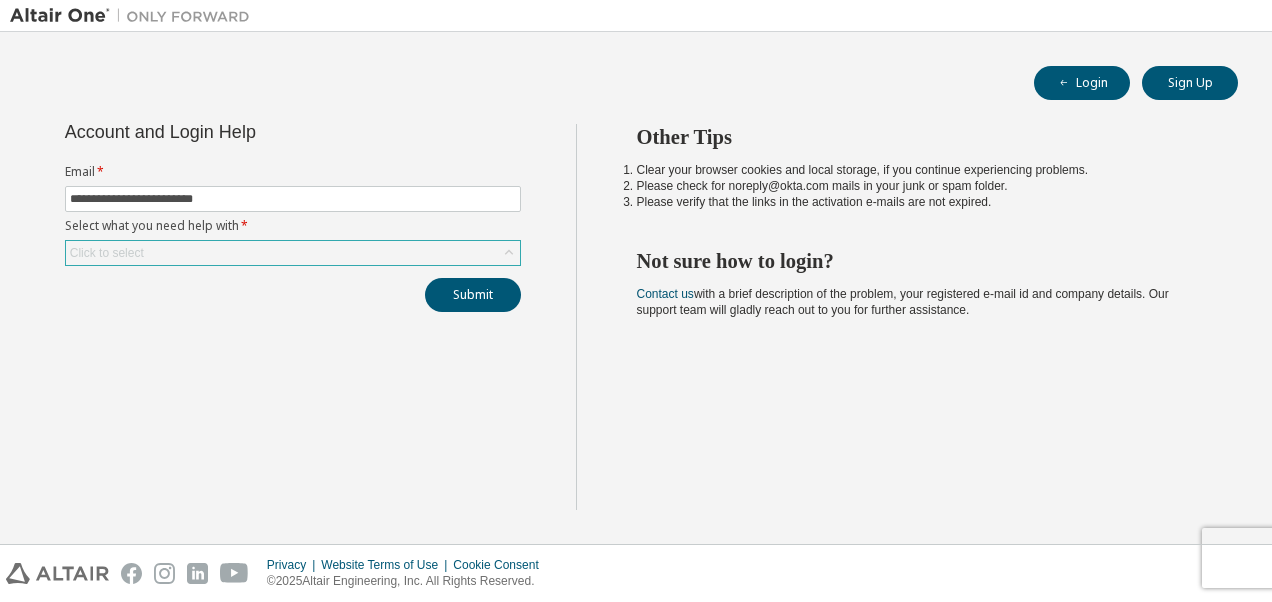 click on "Click to select" at bounding box center [293, 253] 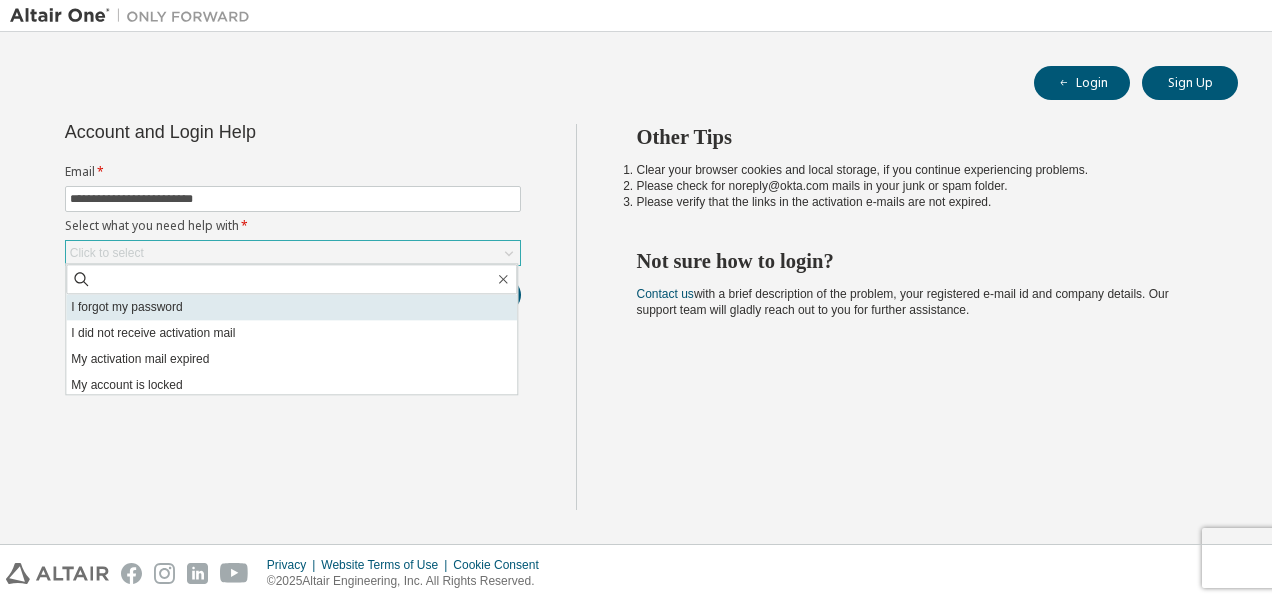 click on "I forgot my password" at bounding box center [291, 307] 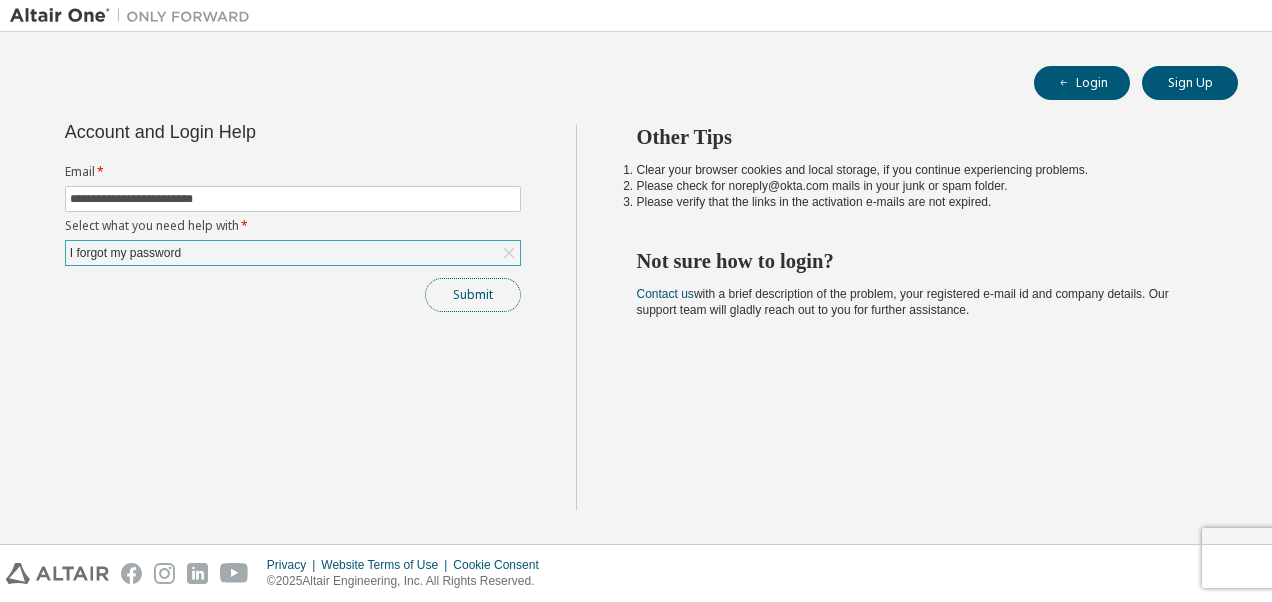 click on "Submit" at bounding box center (473, 295) 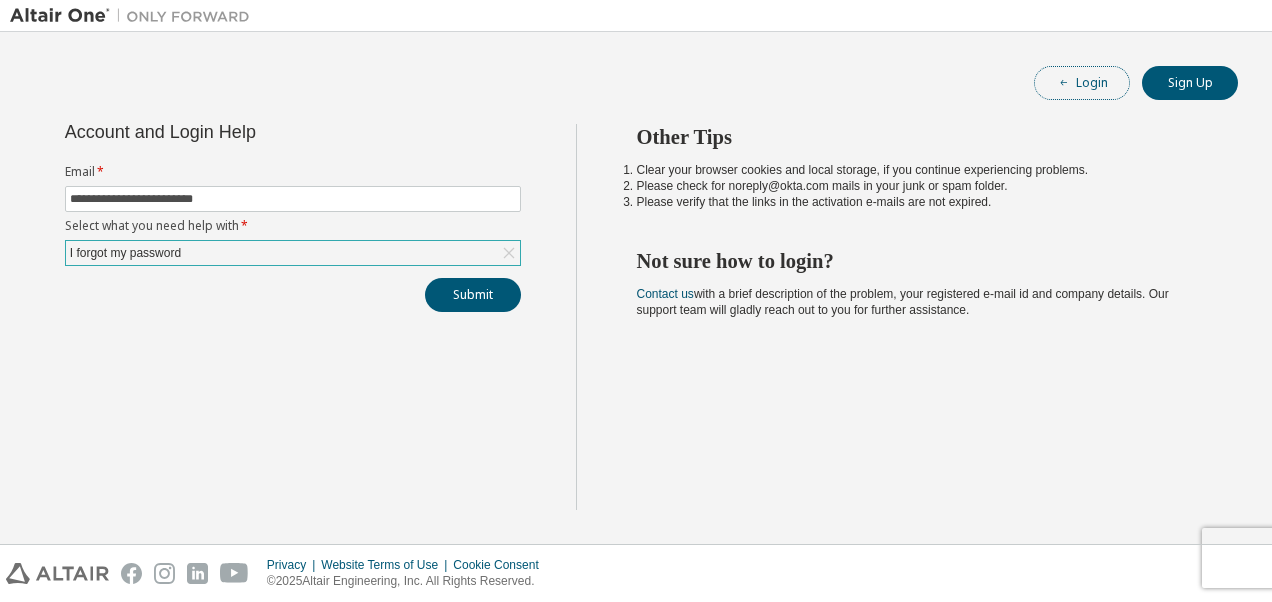 click on "Login" at bounding box center (1082, 83) 